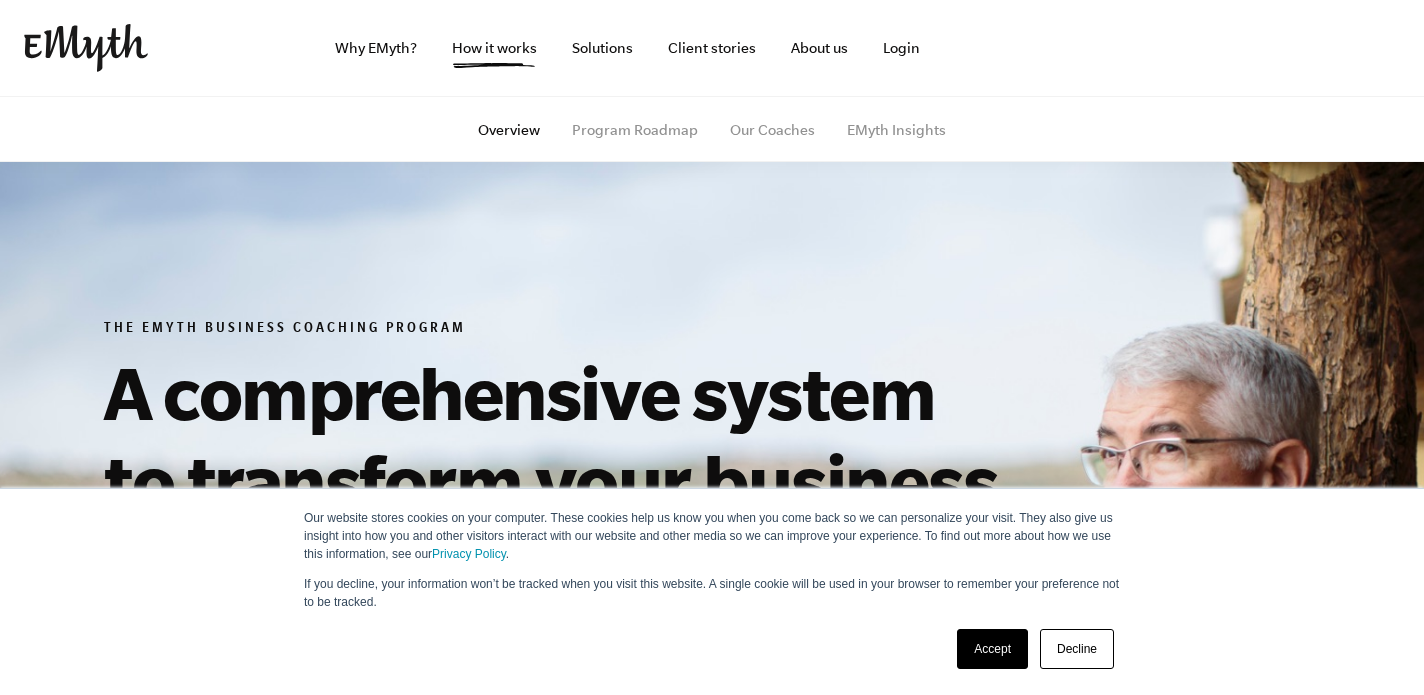 scroll, scrollTop: 0, scrollLeft: 0, axis: both 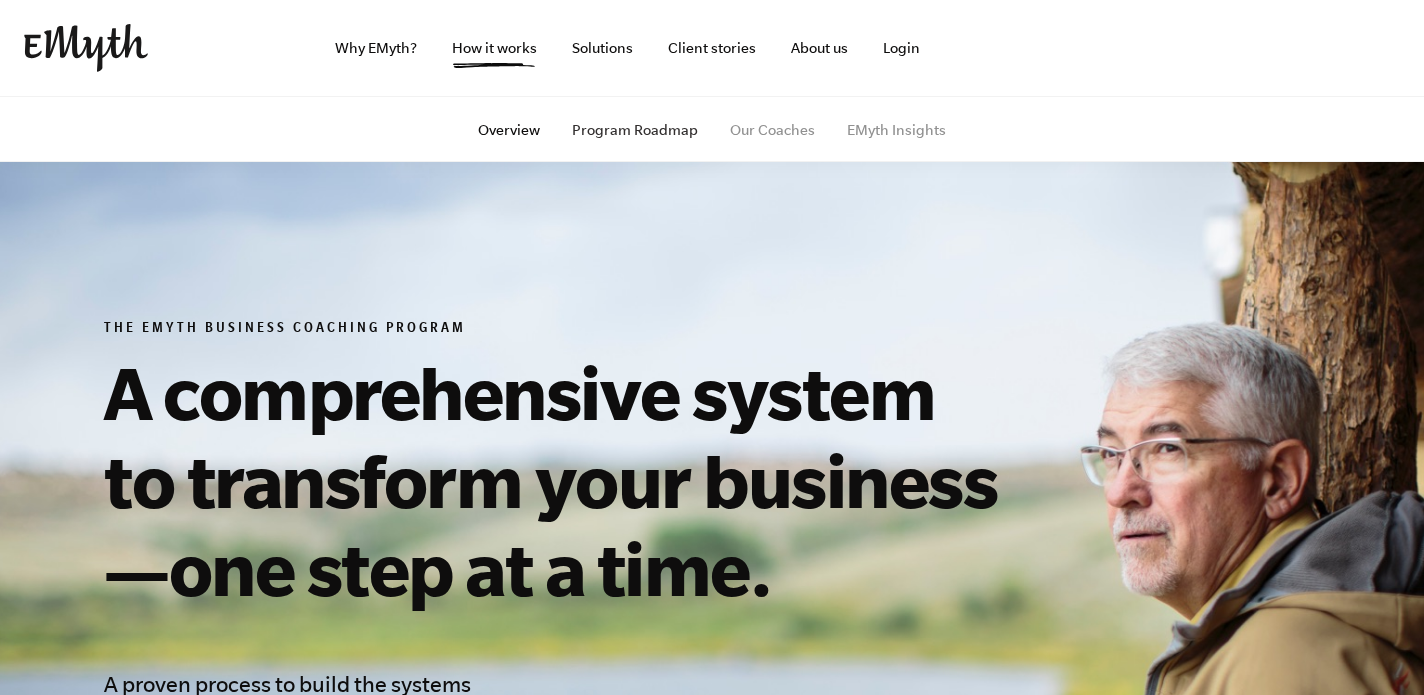 click on "Program Roadmap" at bounding box center (635, 130) 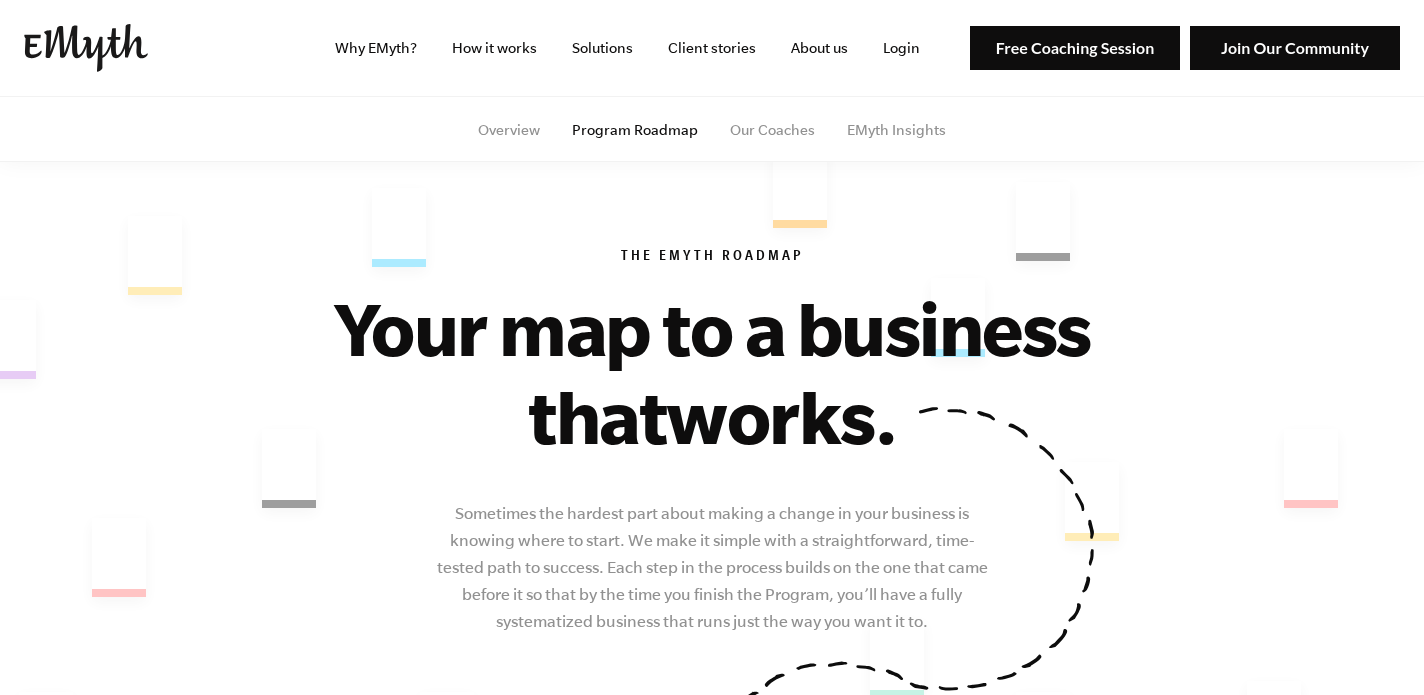 scroll, scrollTop: 0, scrollLeft: 0, axis: both 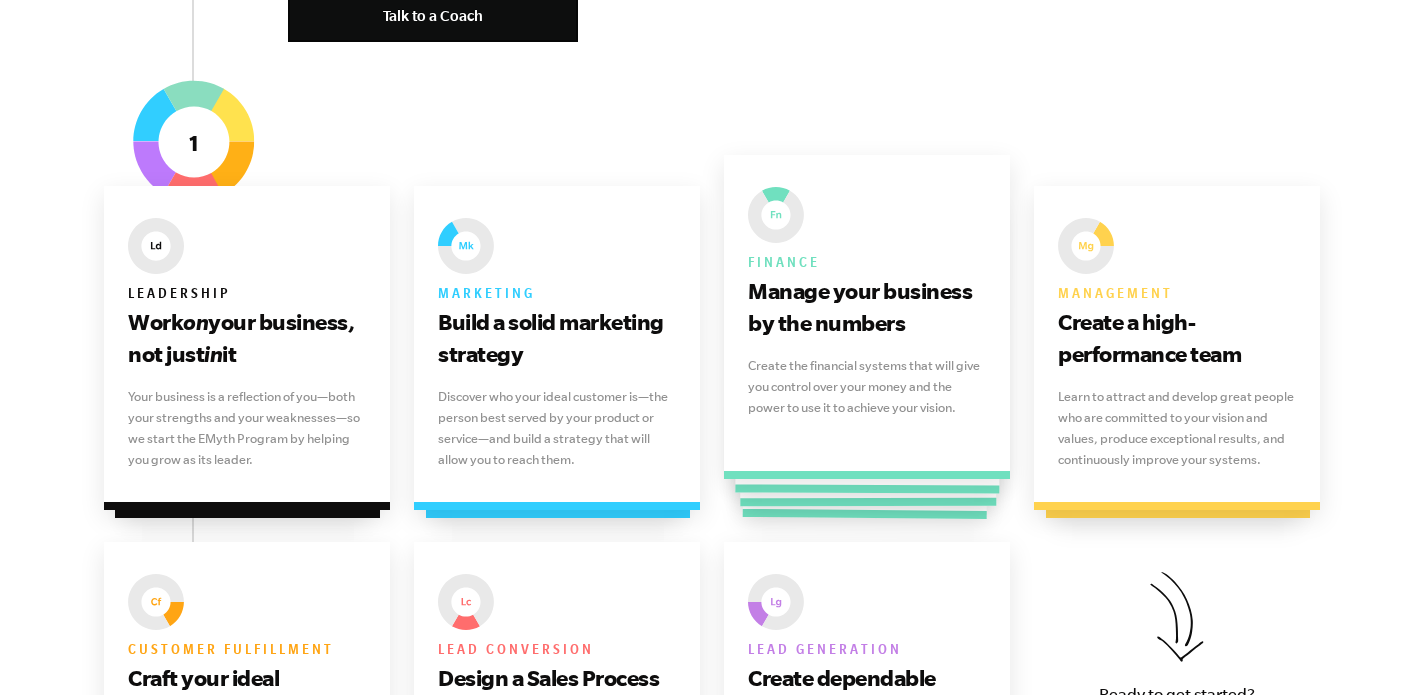 click on "Manage your business by the numbers" at bounding box center (867, 307) 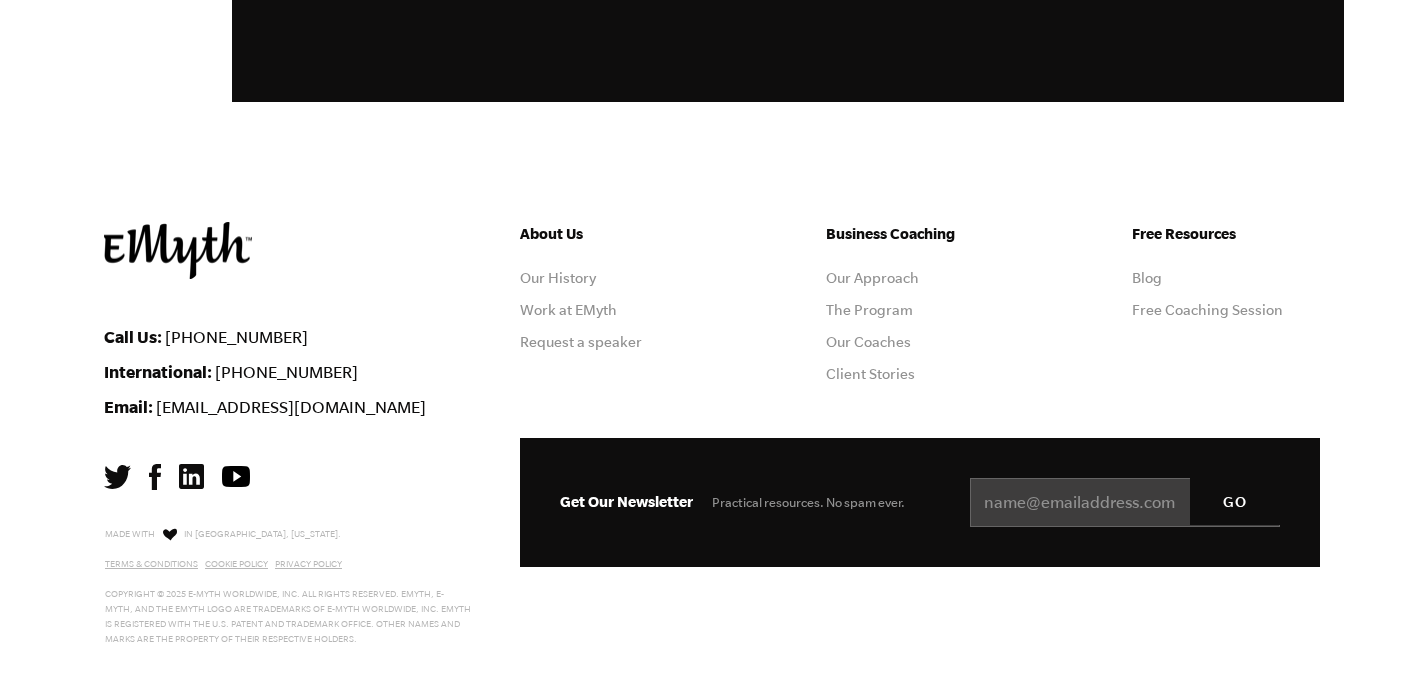 scroll, scrollTop: 5863, scrollLeft: 0, axis: vertical 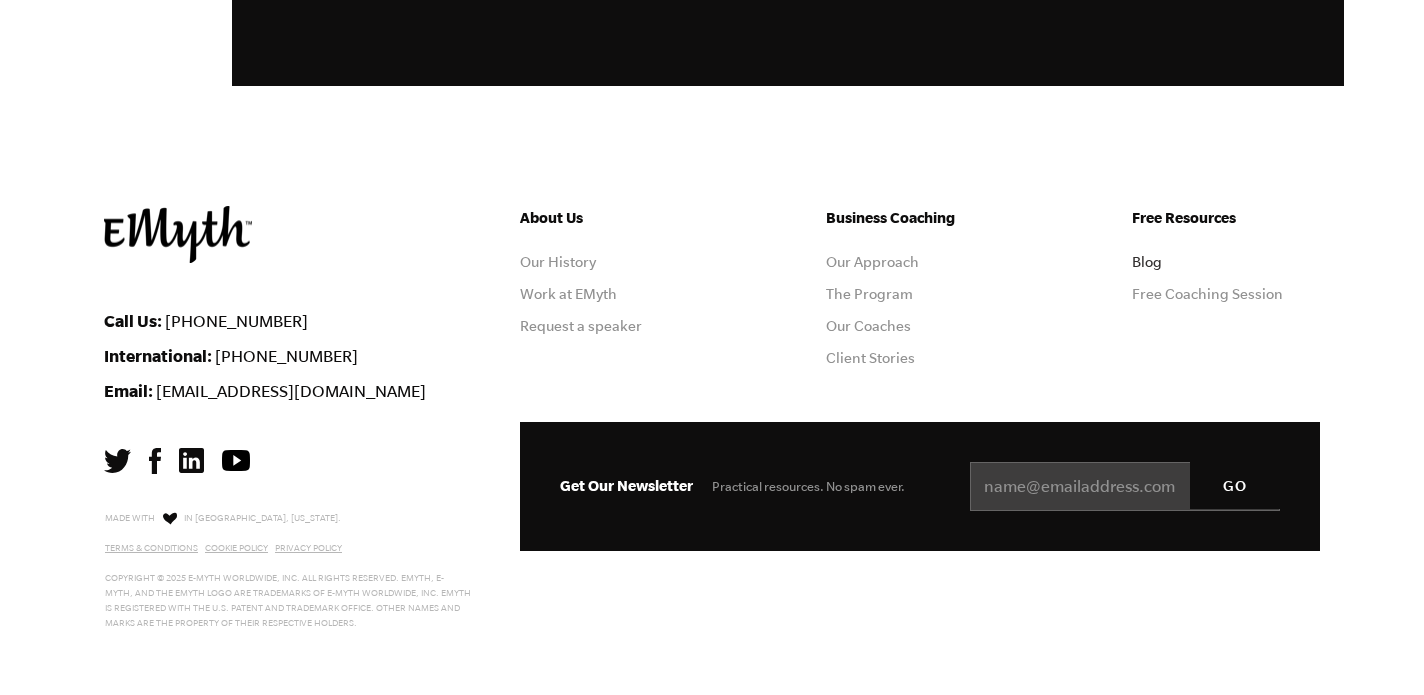 click on "Blog" at bounding box center [1147, 262] 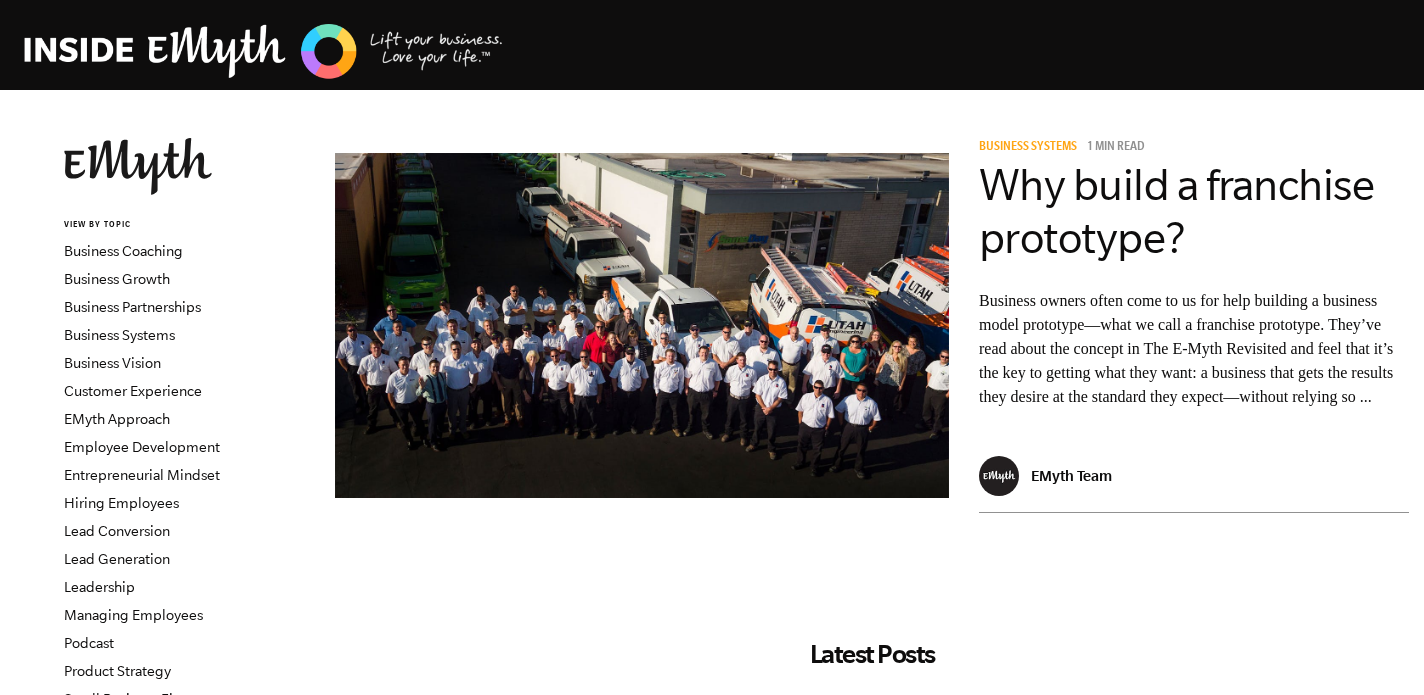 scroll, scrollTop: 0, scrollLeft: 0, axis: both 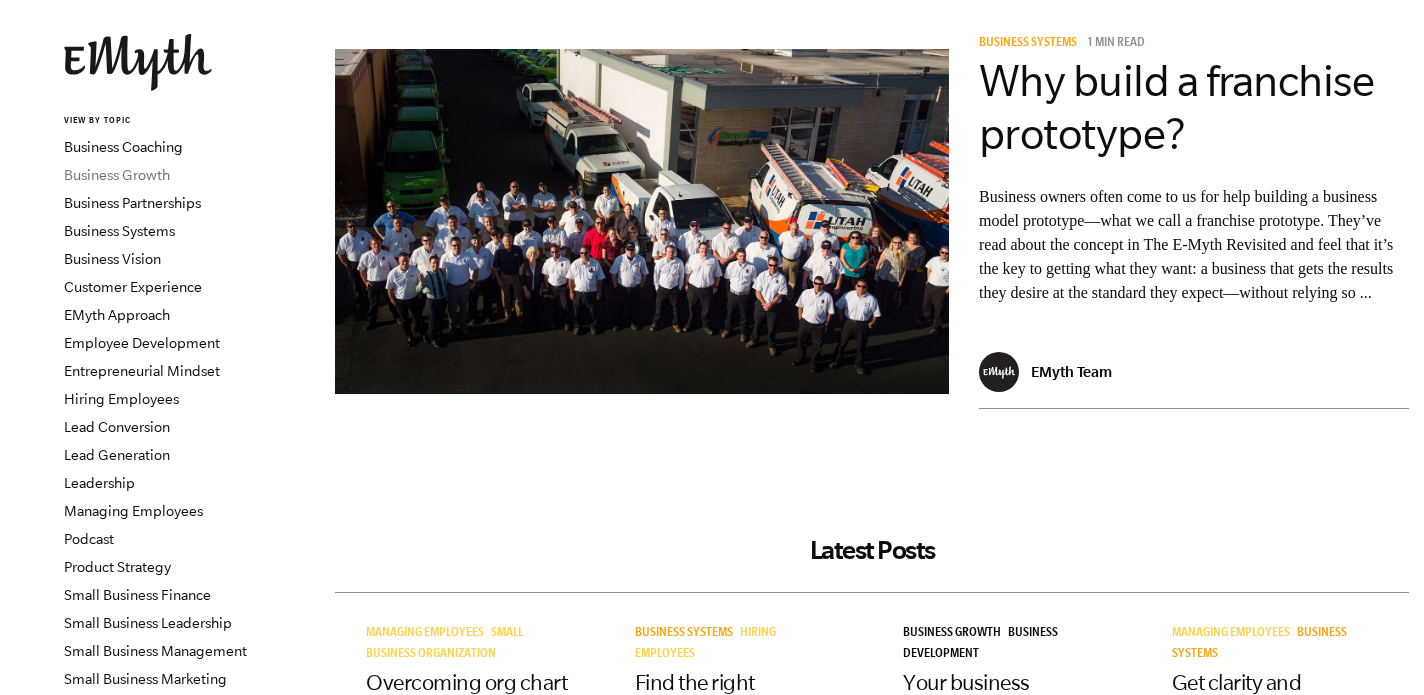 click on "Business Growth" at bounding box center [117, 175] 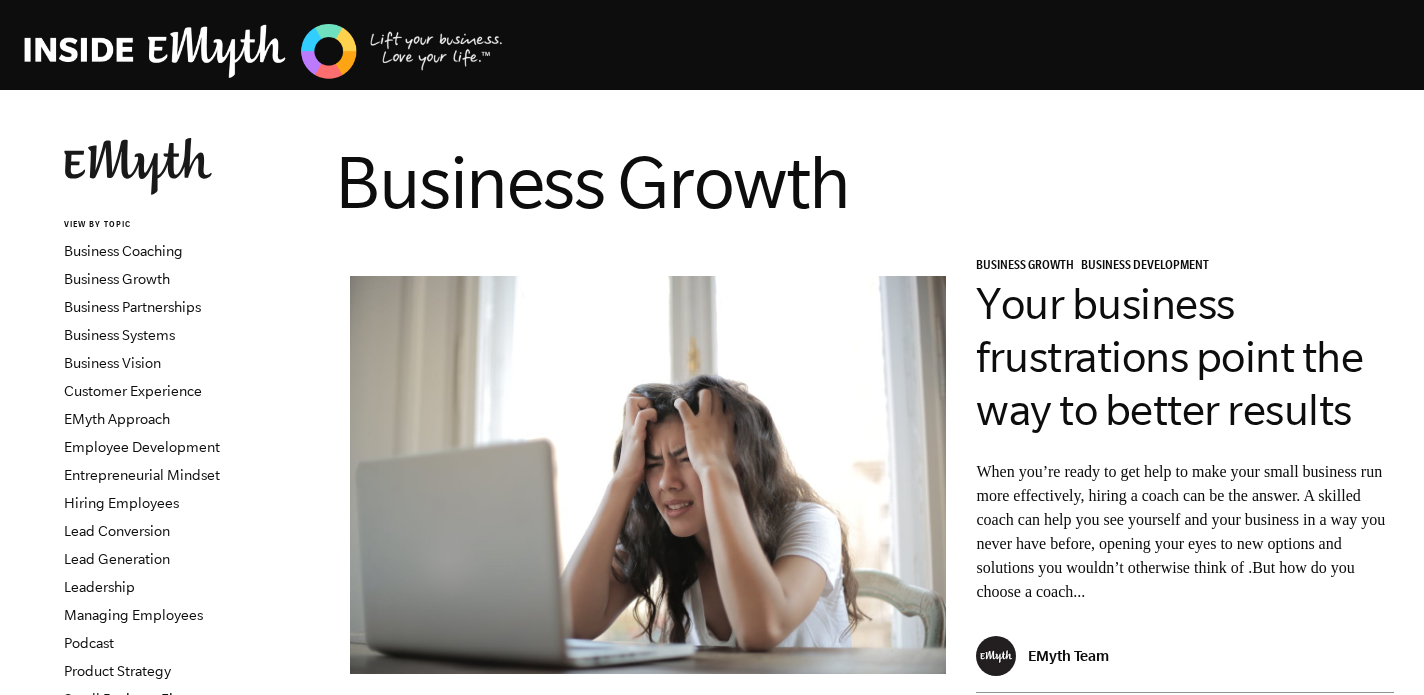 scroll, scrollTop: 0, scrollLeft: 0, axis: both 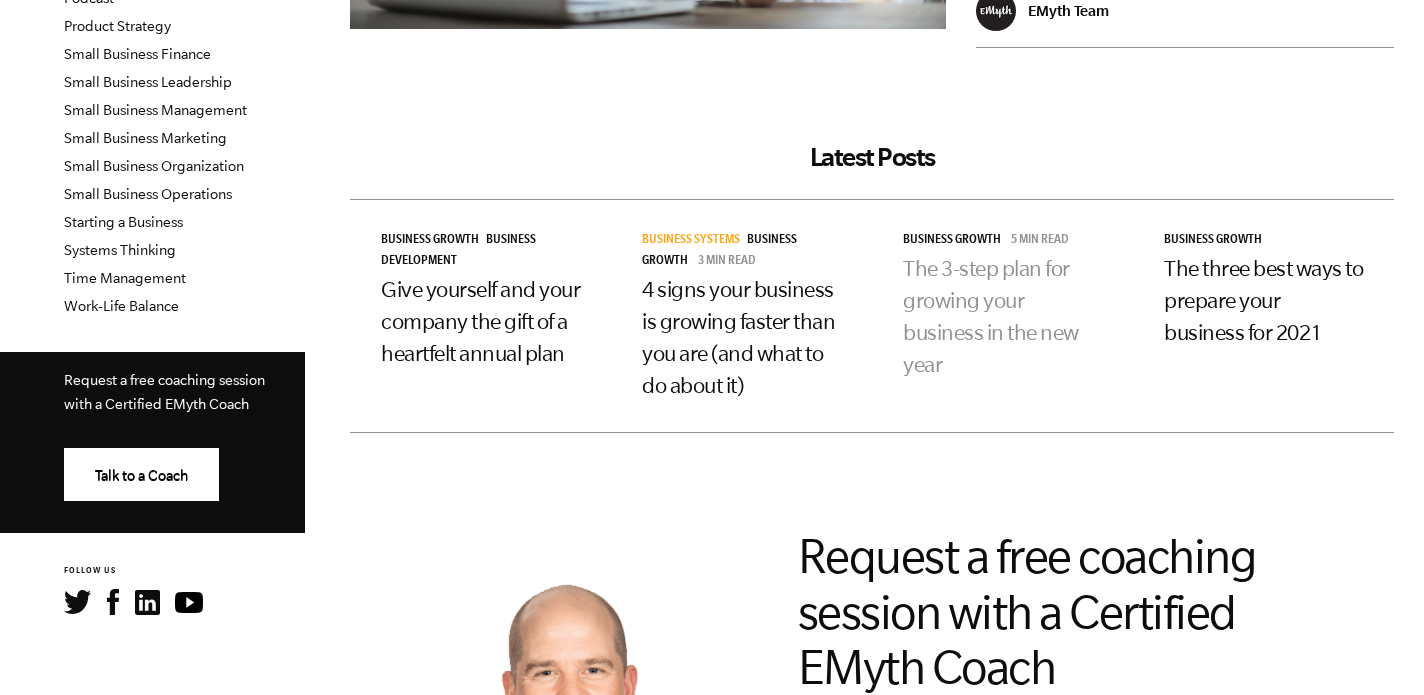 click on "The 3-step plan for growing your business in the new year" at bounding box center (991, 316) 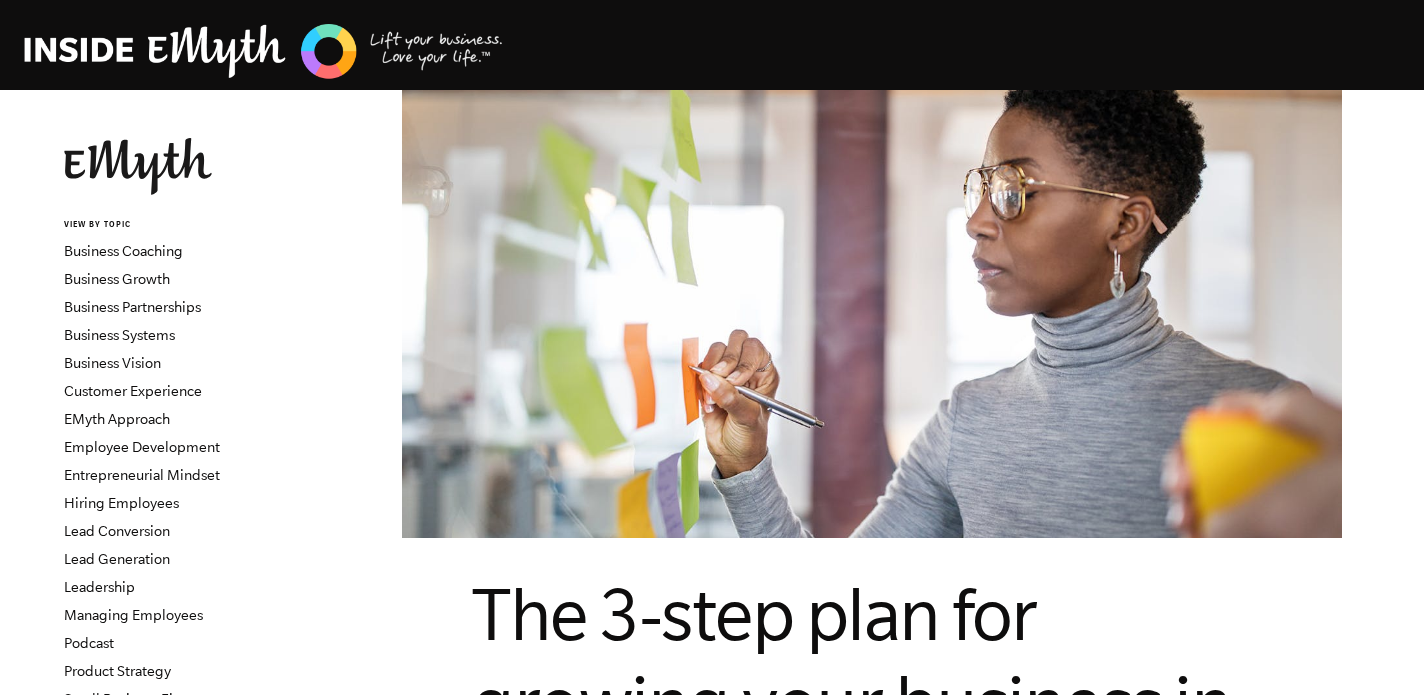 scroll, scrollTop: 0, scrollLeft: 0, axis: both 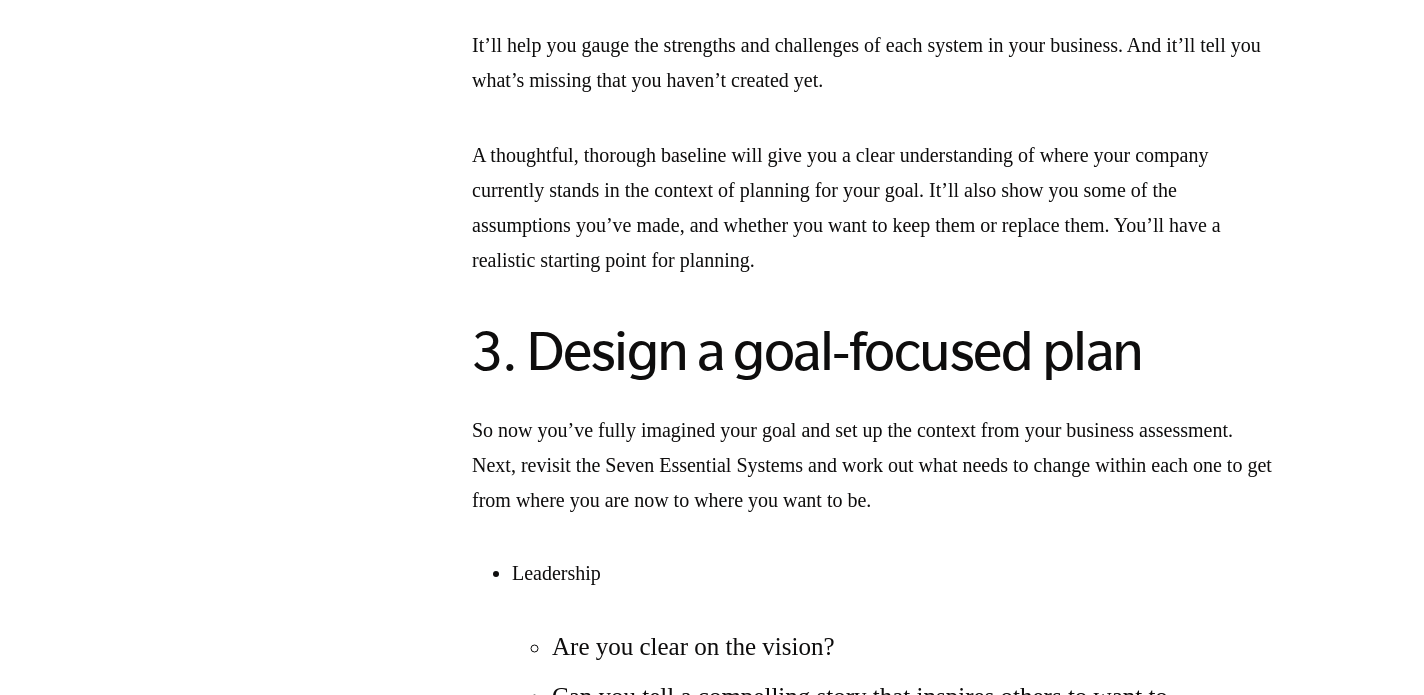 click on "comprehensive business assessment" at bounding box center [1057, -30] 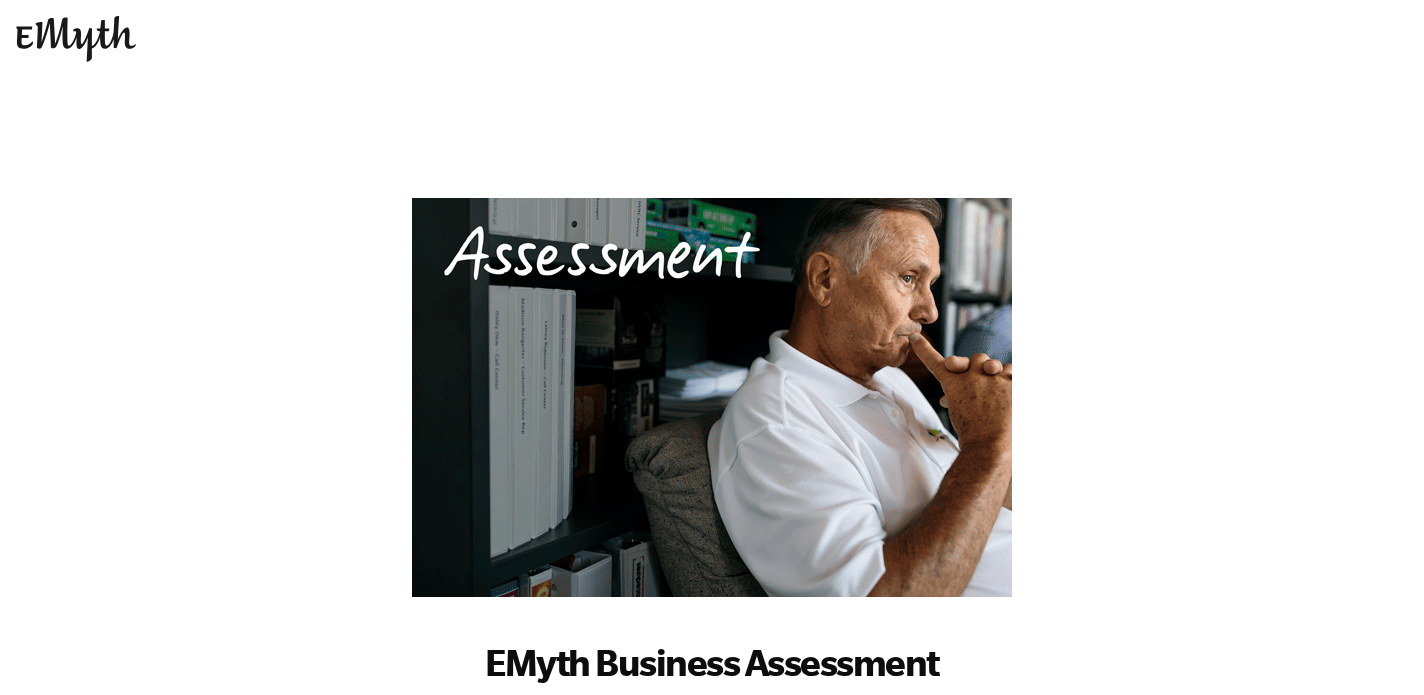scroll, scrollTop: 0, scrollLeft: 0, axis: both 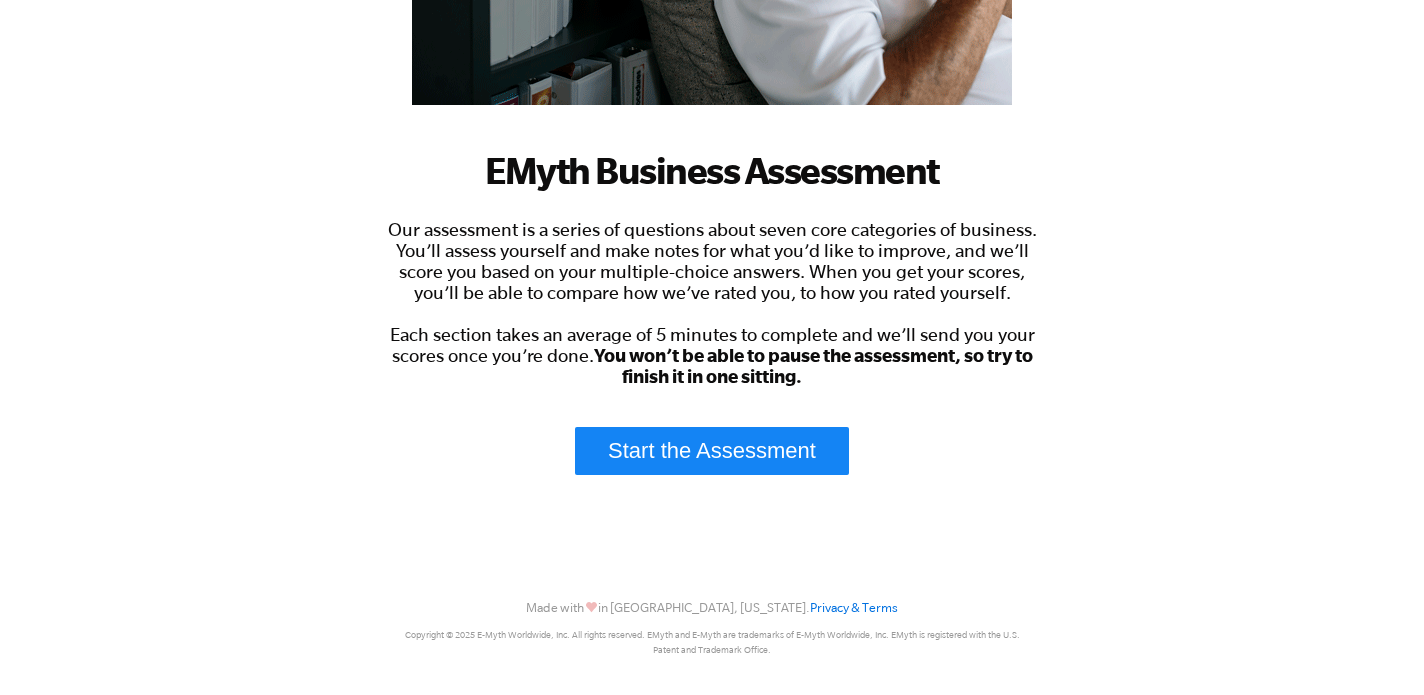click on "Start the Assessment" at bounding box center (712, 451) 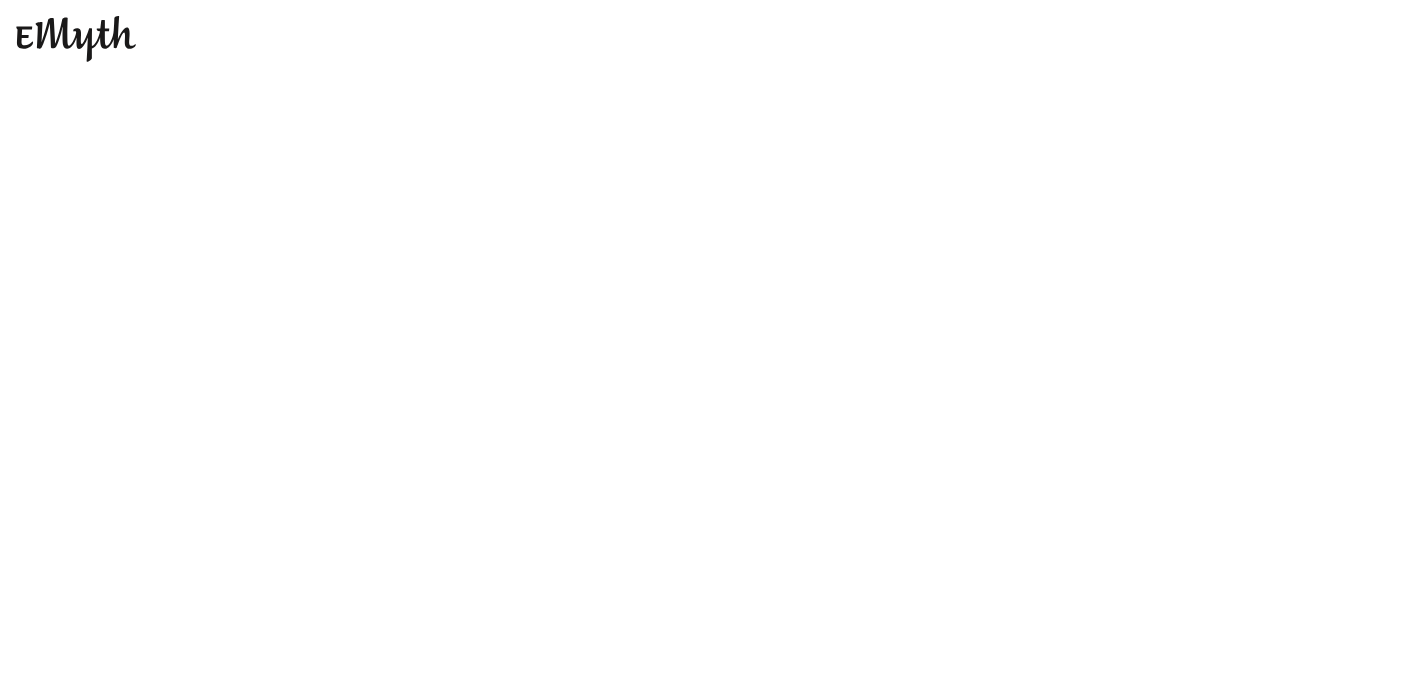 scroll, scrollTop: 0, scrollLeft: 0, axis: both 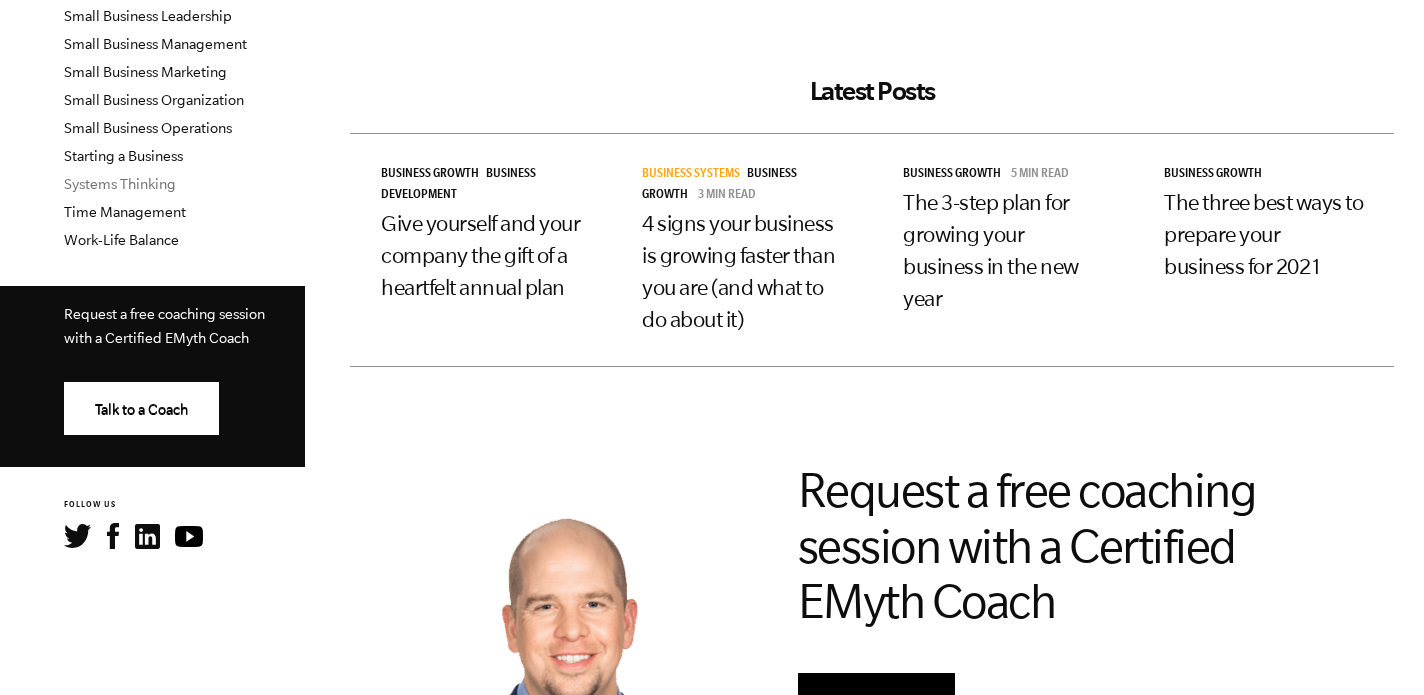 click on "Systems Thinking" at bounding box center [120, 184] 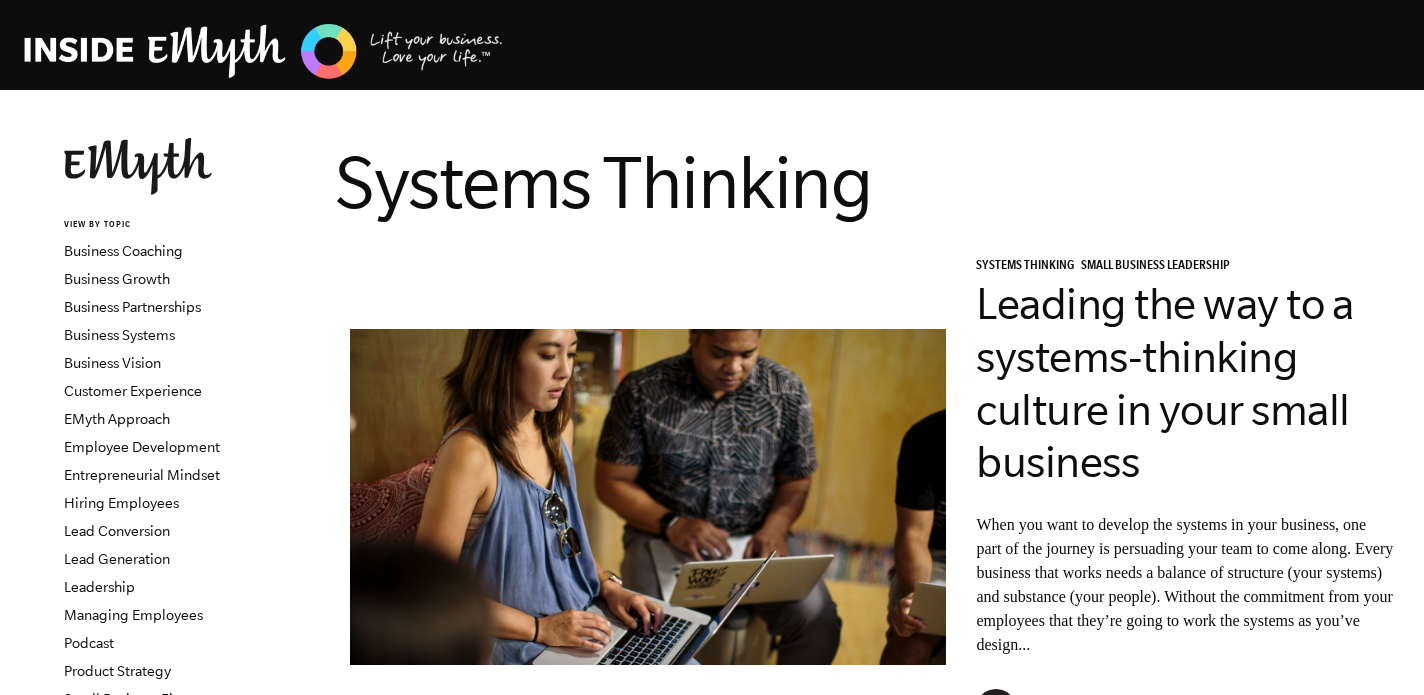 scroll, scrollTop: 0, scrollLeft: 0, axis: both 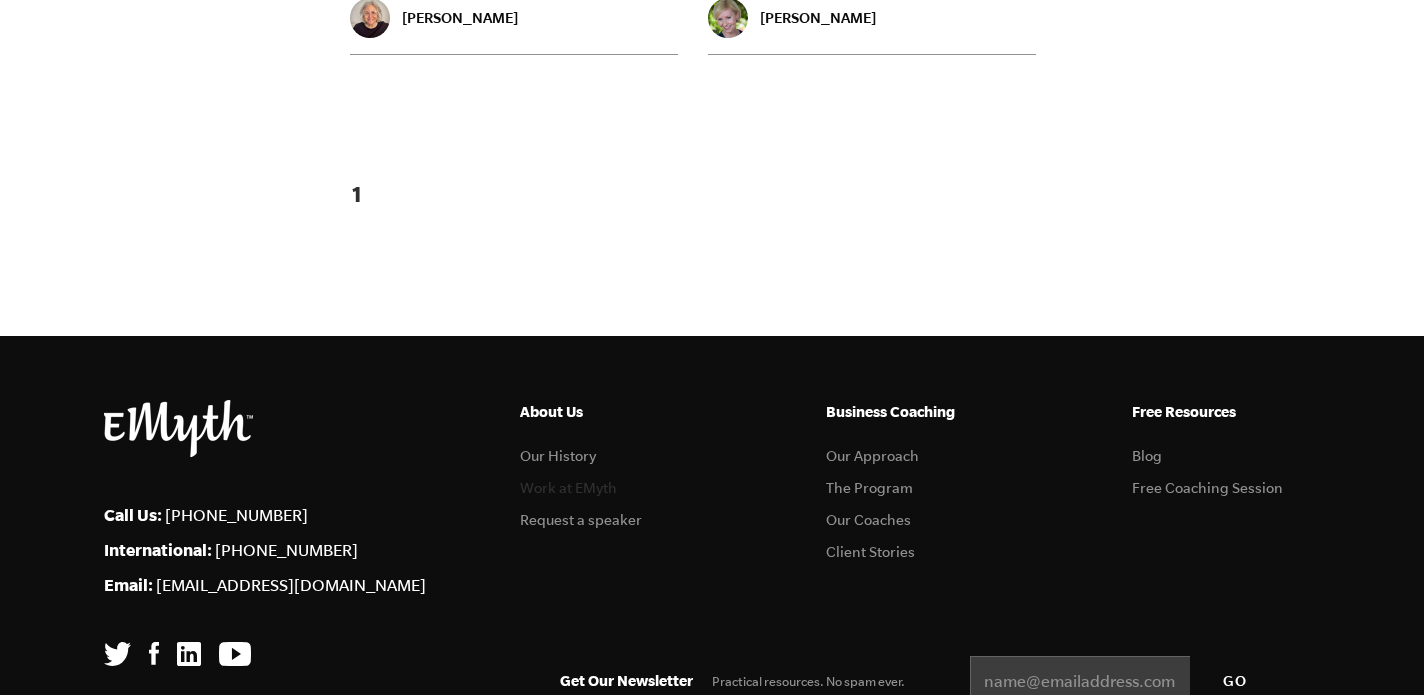 click on "Work at EMyth" at bounding box center (568, 488) 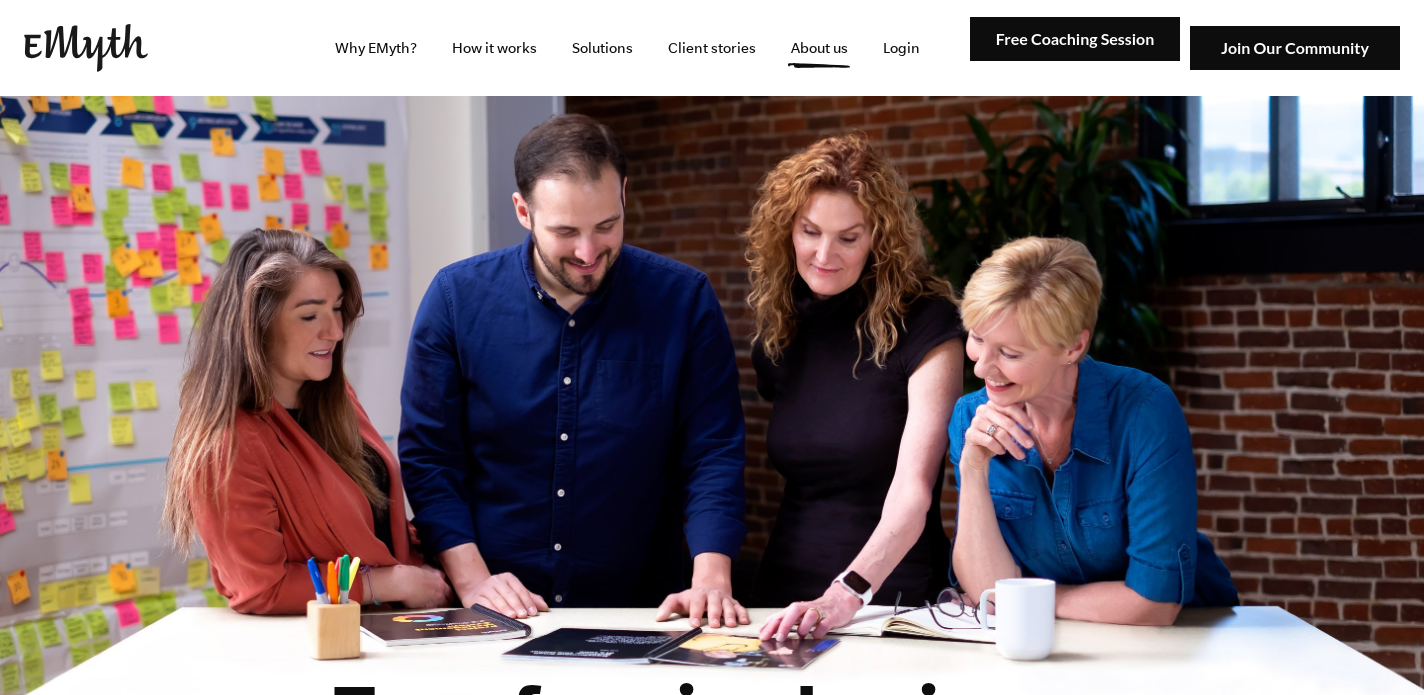 scroll, scrollTop: 6398, scrollLeft: 0, axis: vertical 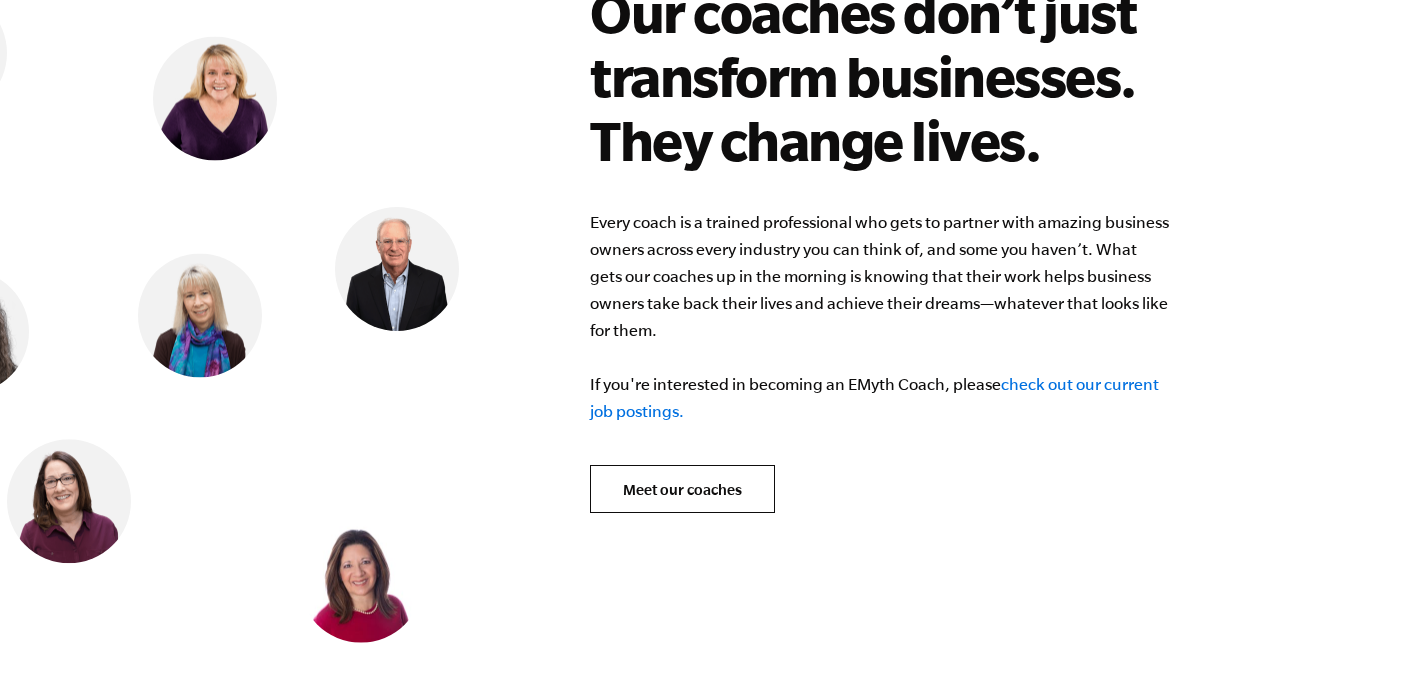 click on "check out our current job postings." at bounding box center [874, 397] 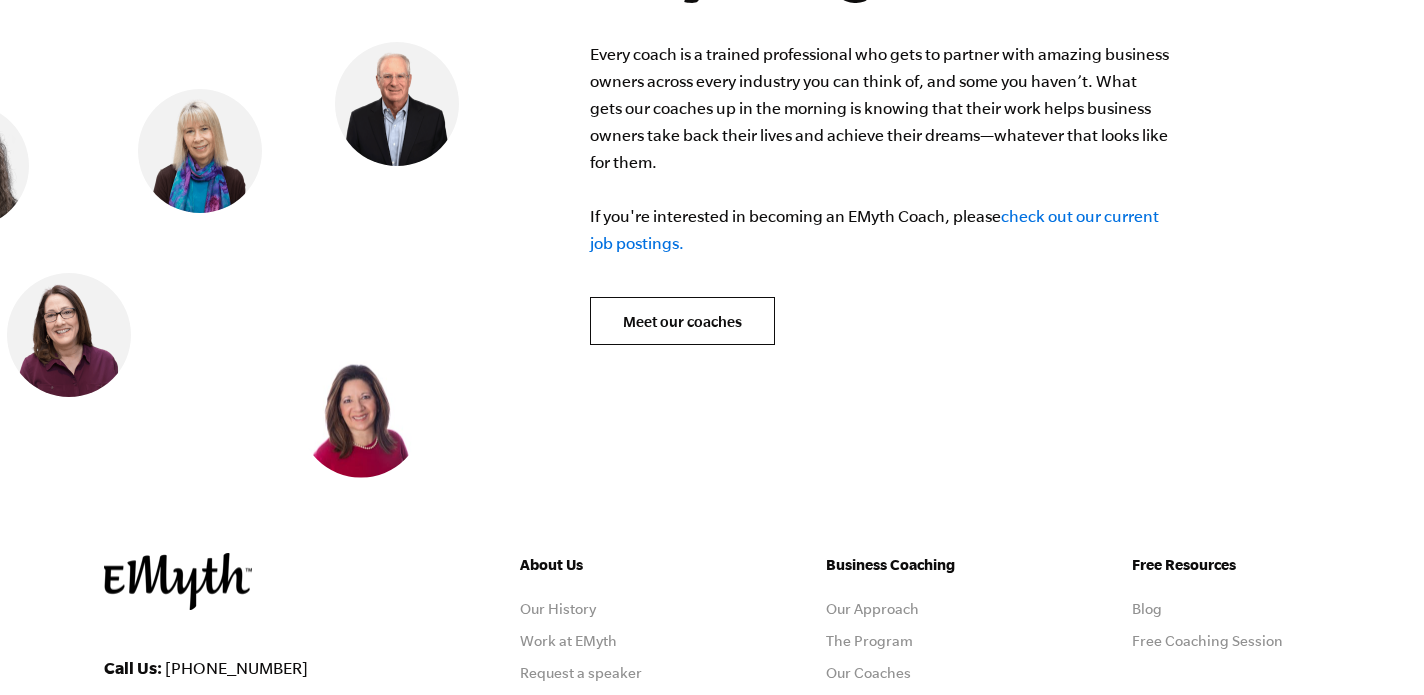 scroll, scrollTop: 7997, scrollLeft: 0, axis: vertical 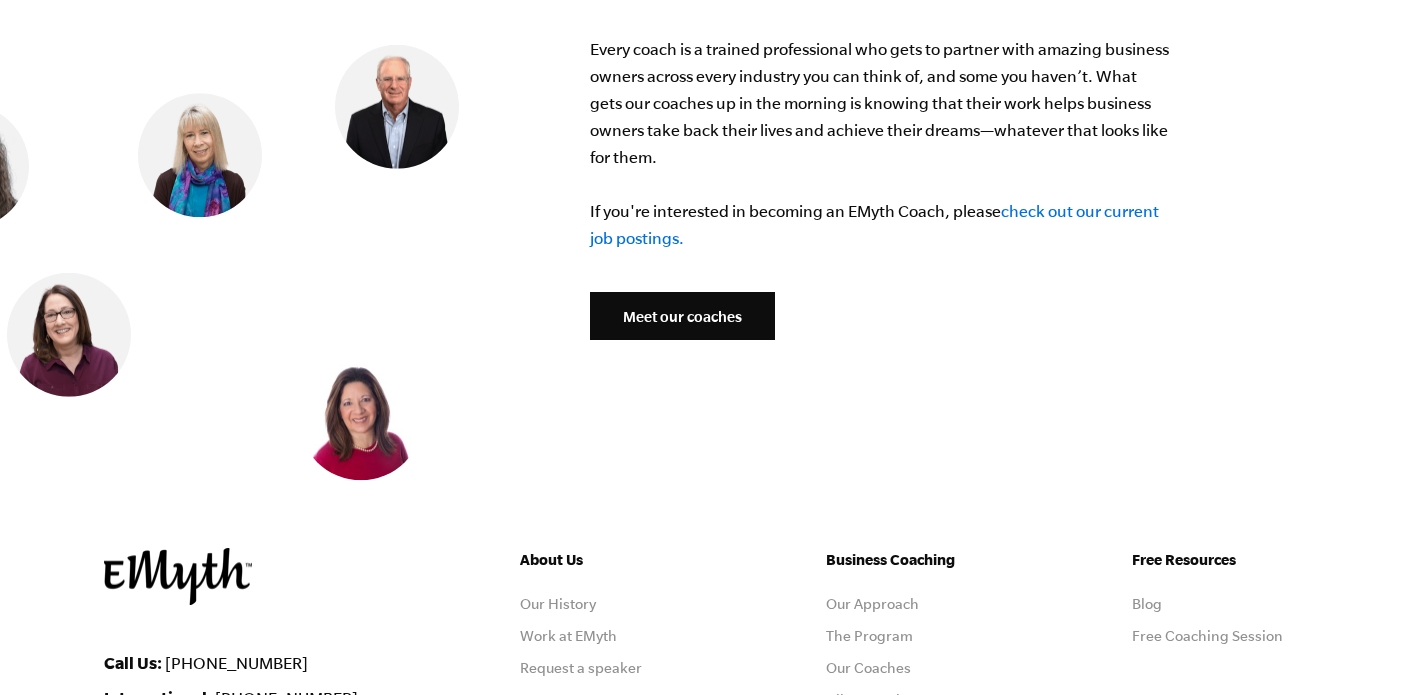 click on "Meet our coaches" at bounding box center [682, 316] 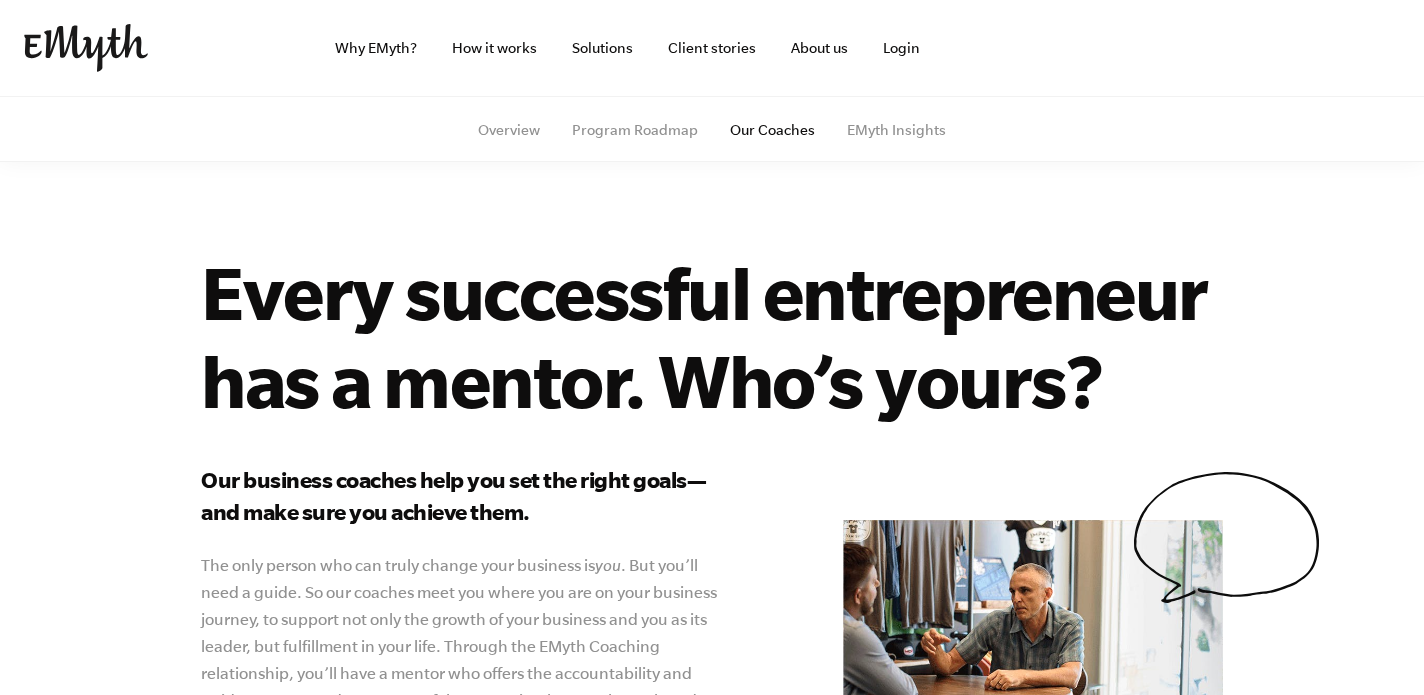 scroll, scrollTop: 0, scrollLeft: 0, axis: both 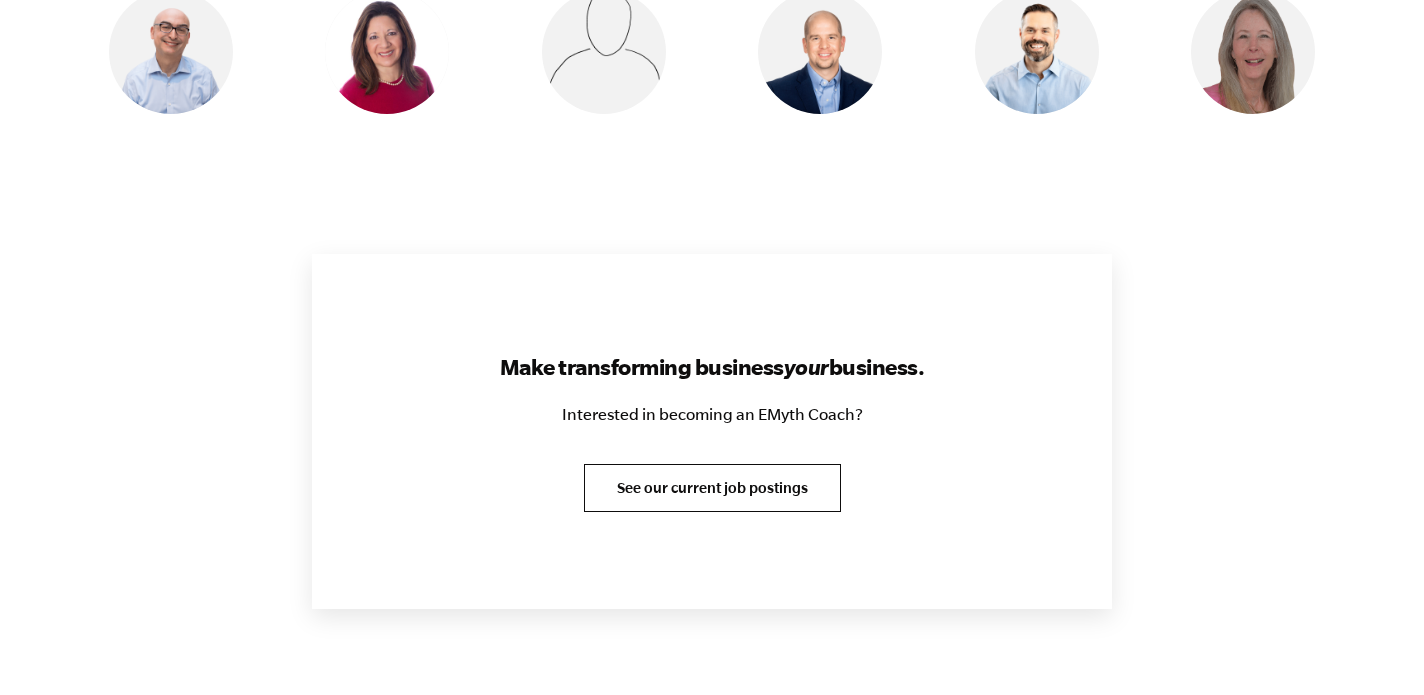 click on "See our current job postings" at bounding box center [712, 488] 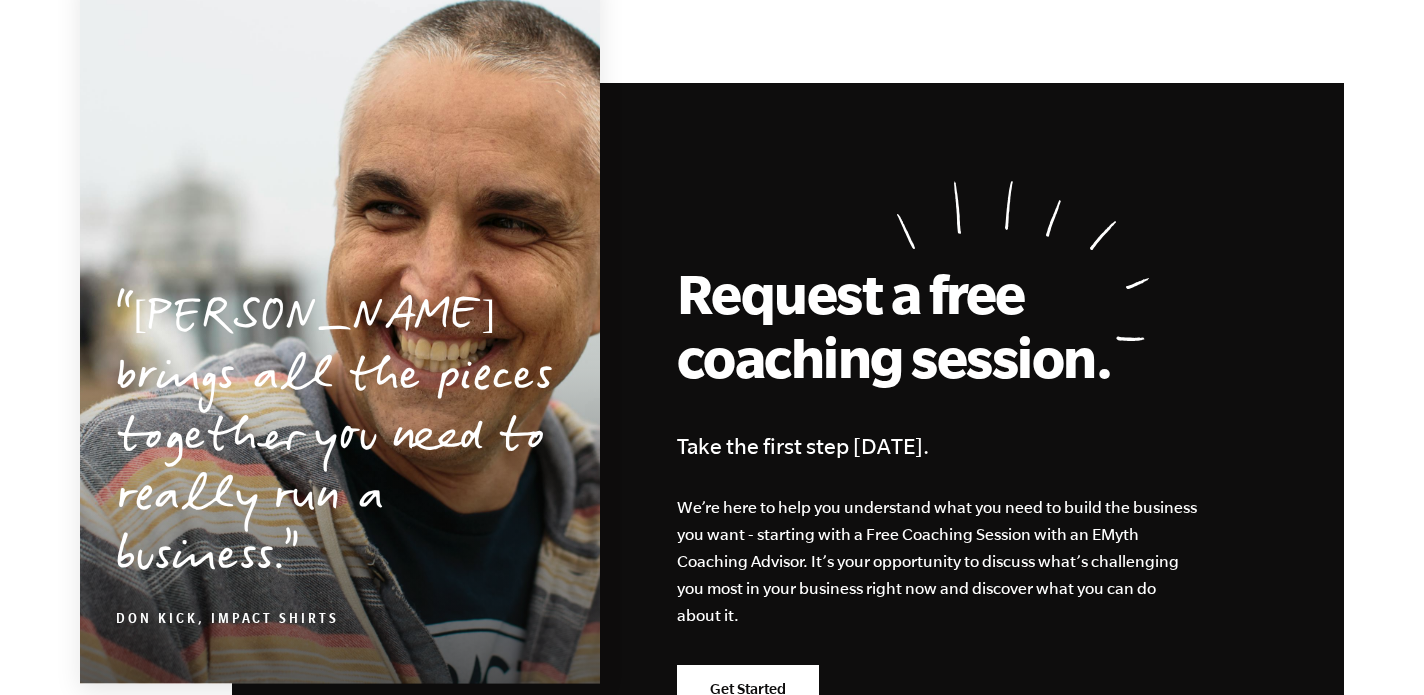 scroll, scrollTop: 3034, scrollLeft: 0, axis: vertical 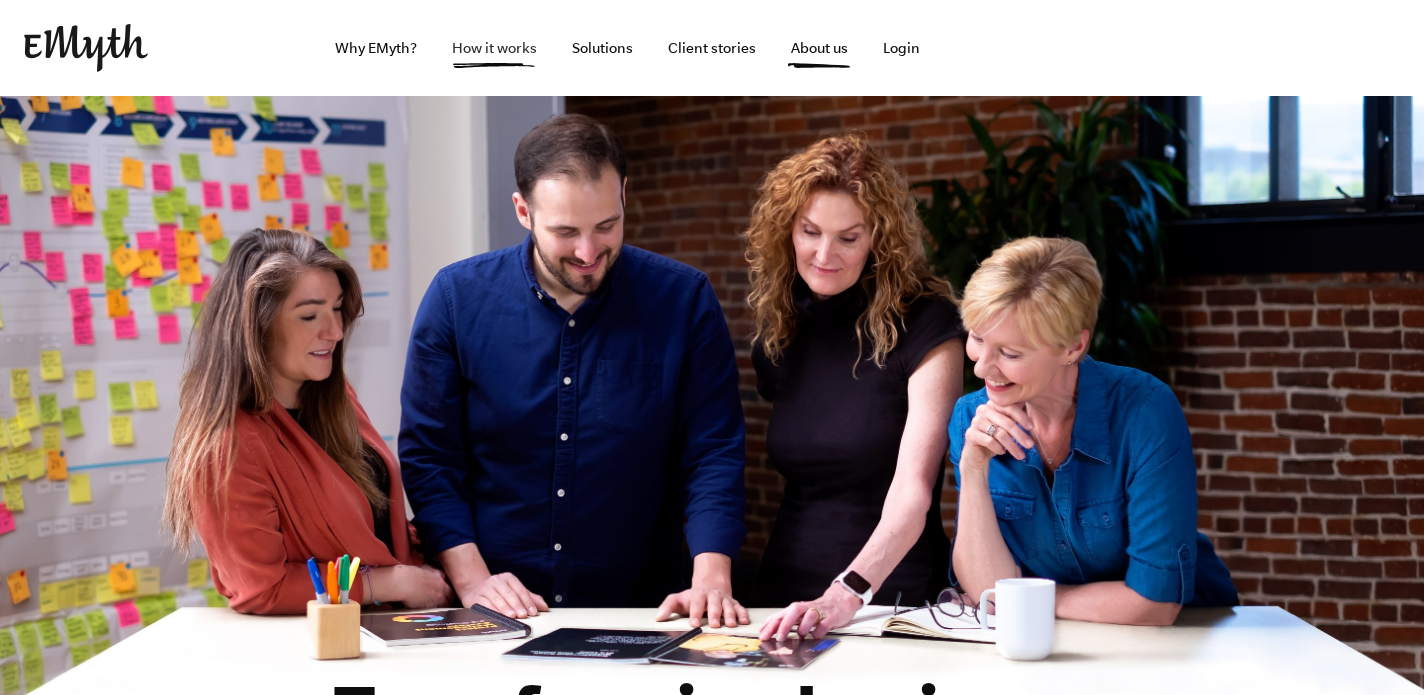 click on "How it works" at bounding box center [494, 48] 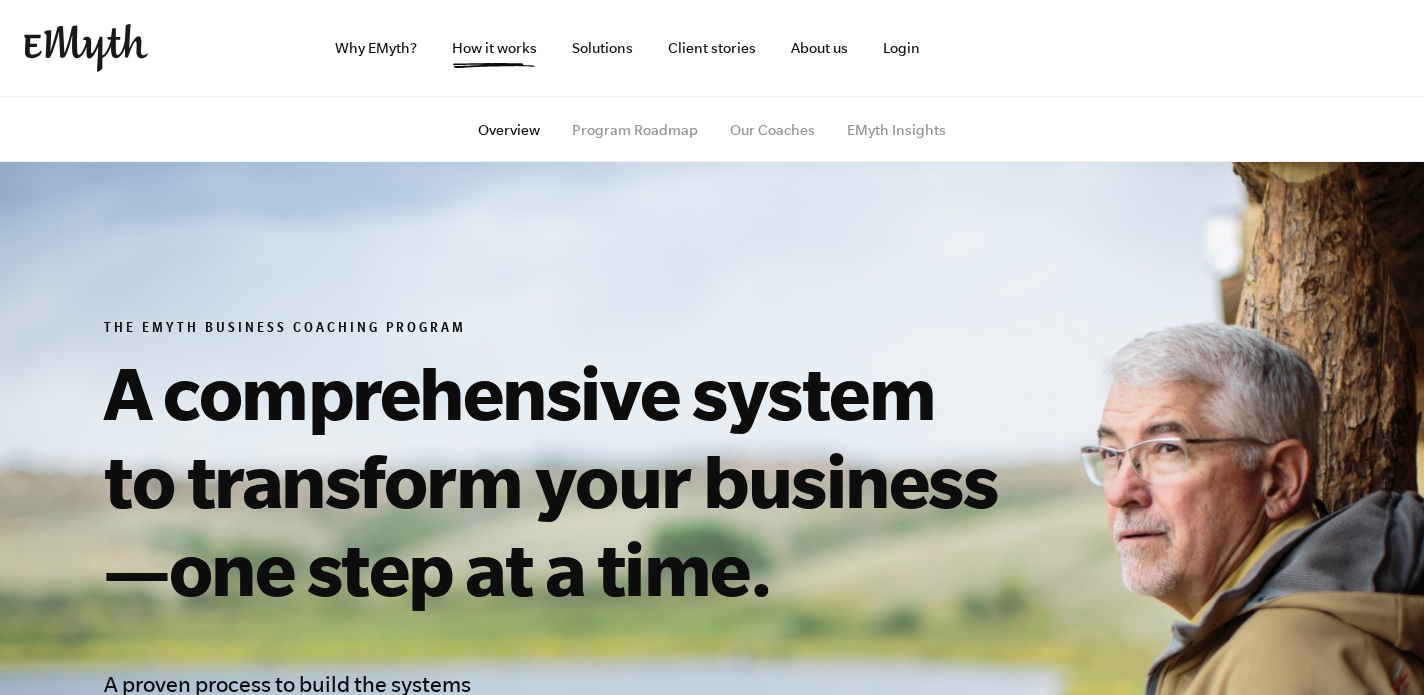scroll, scrollTop: 191, scrollLeft: 0, axis: vertical 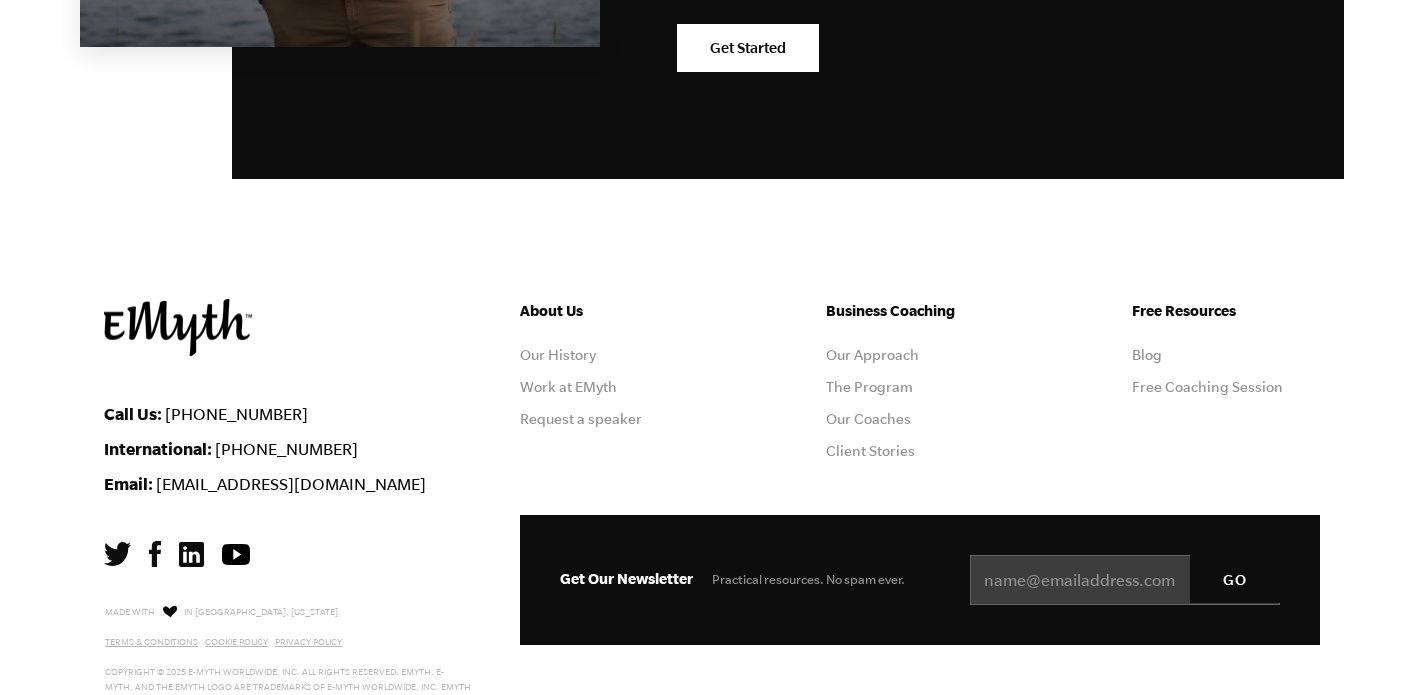 click at bounding box center [155, 554] 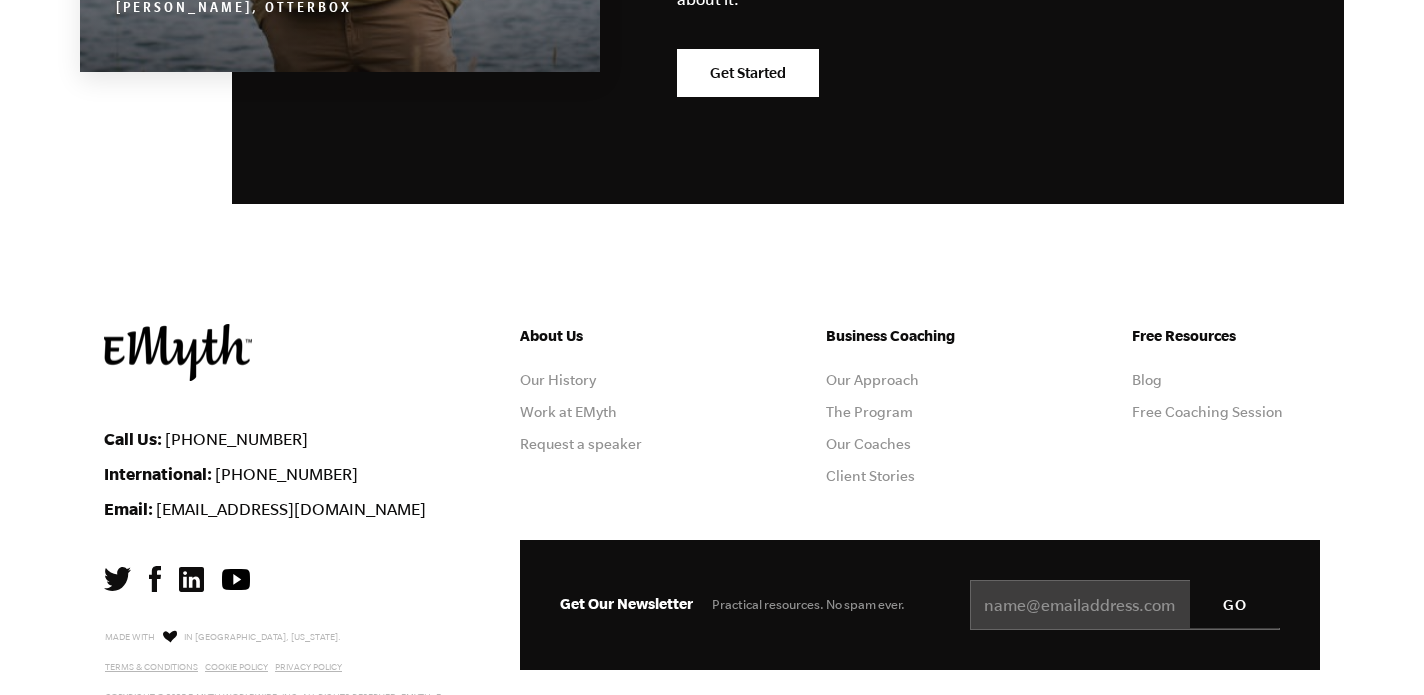 scroll, scrollTop: 10049, scrollLeft: 0, axis: vertical 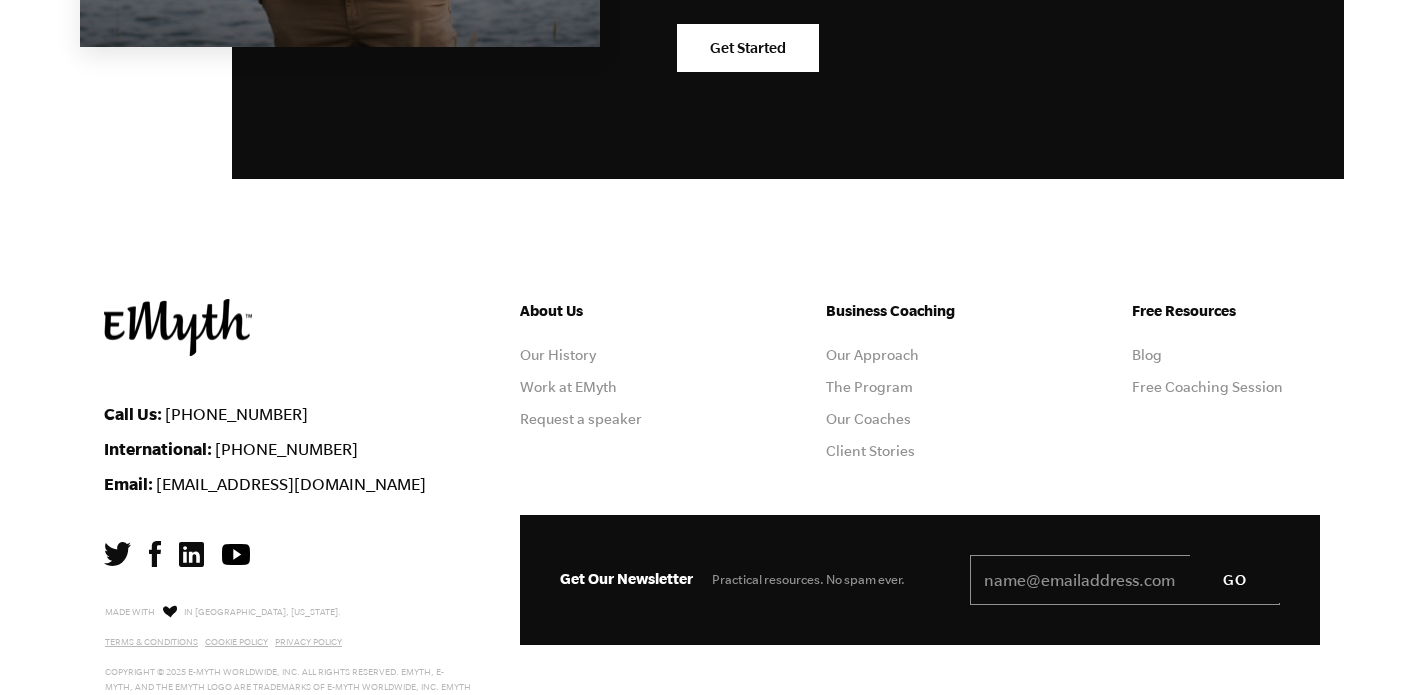 click on "Email *" at bounding box center (1125, 580) 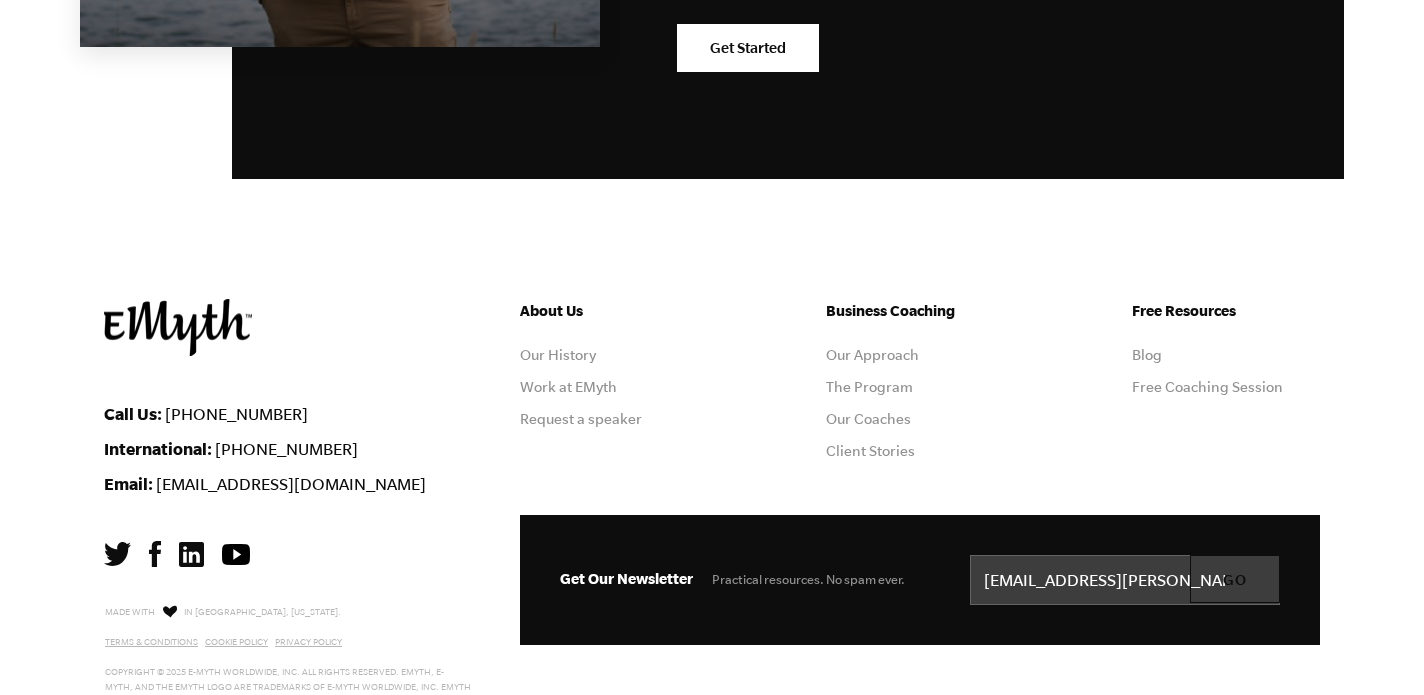 click on "GO" at bounding box center [1235, 579] 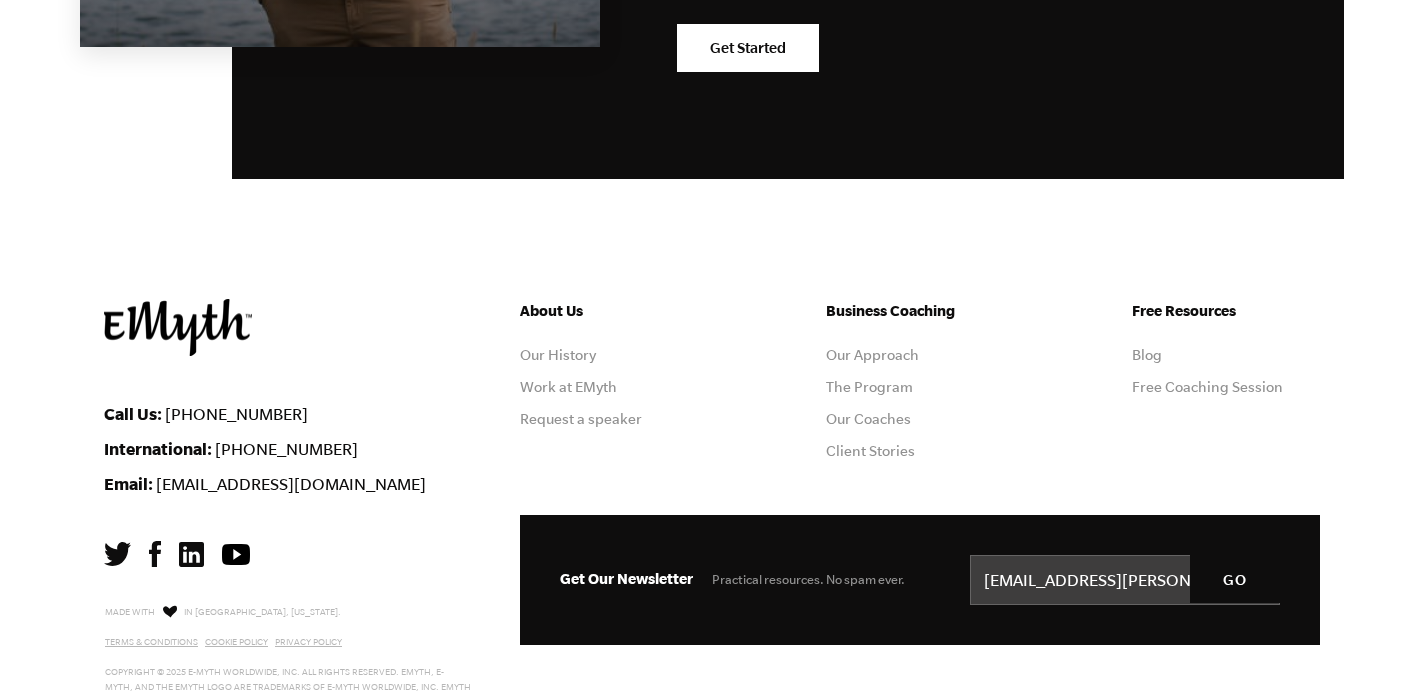 scroll, scrollTop: 10024, scrollLeft: 0, axis: vertical 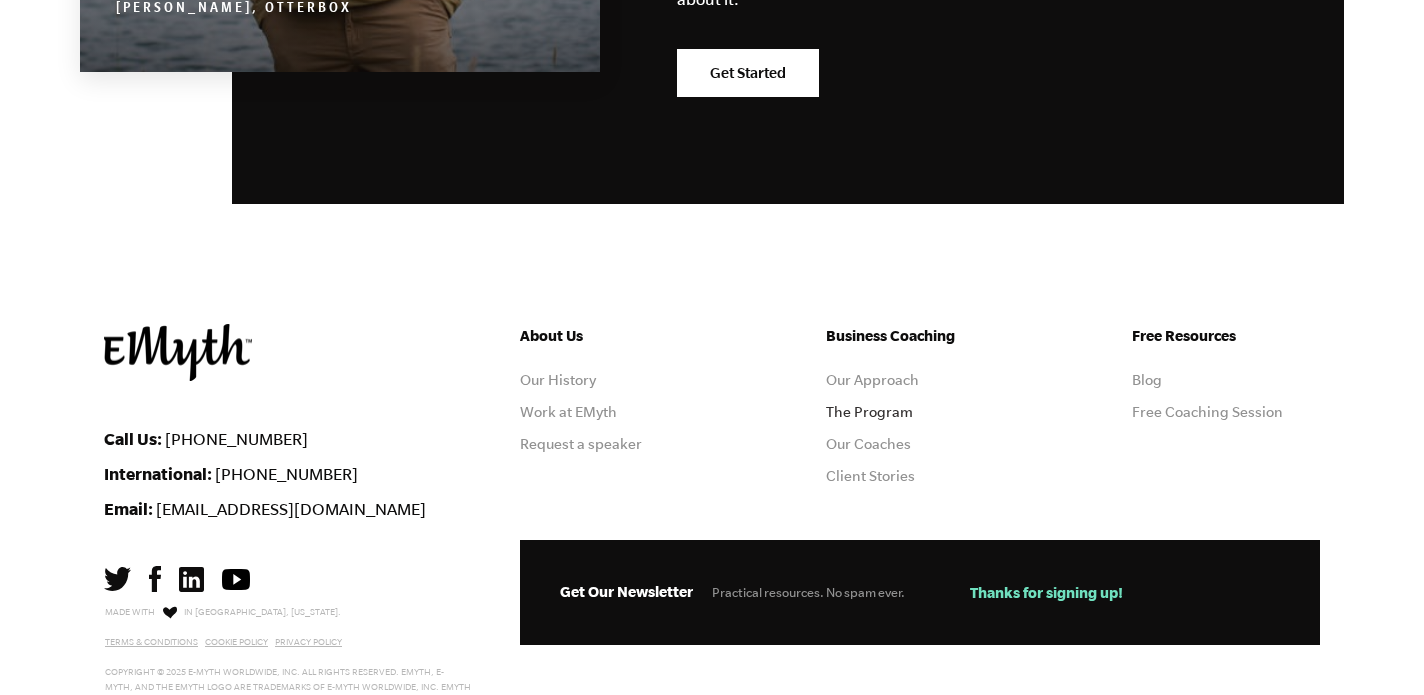 click on "The Program" at bounding box center [869, 412] 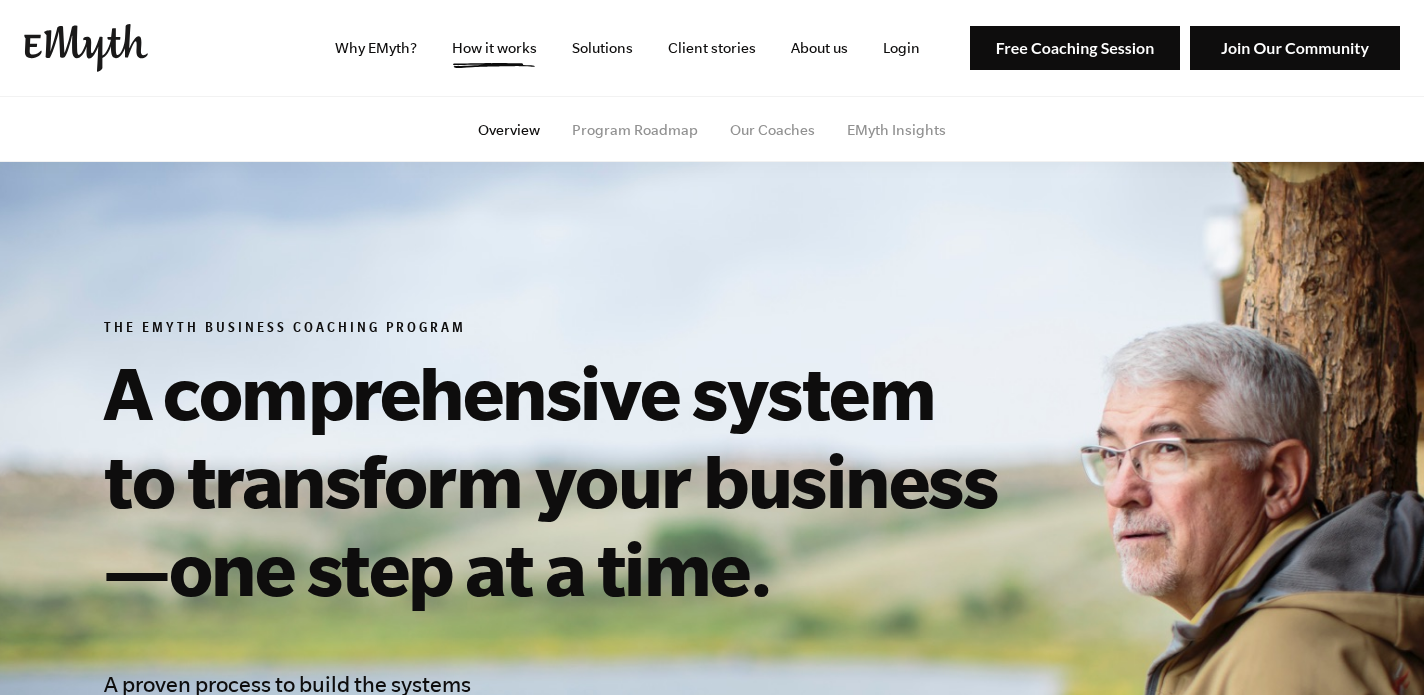 scroll, scrollTop: 0, scrollLeft: 0, axis: both 